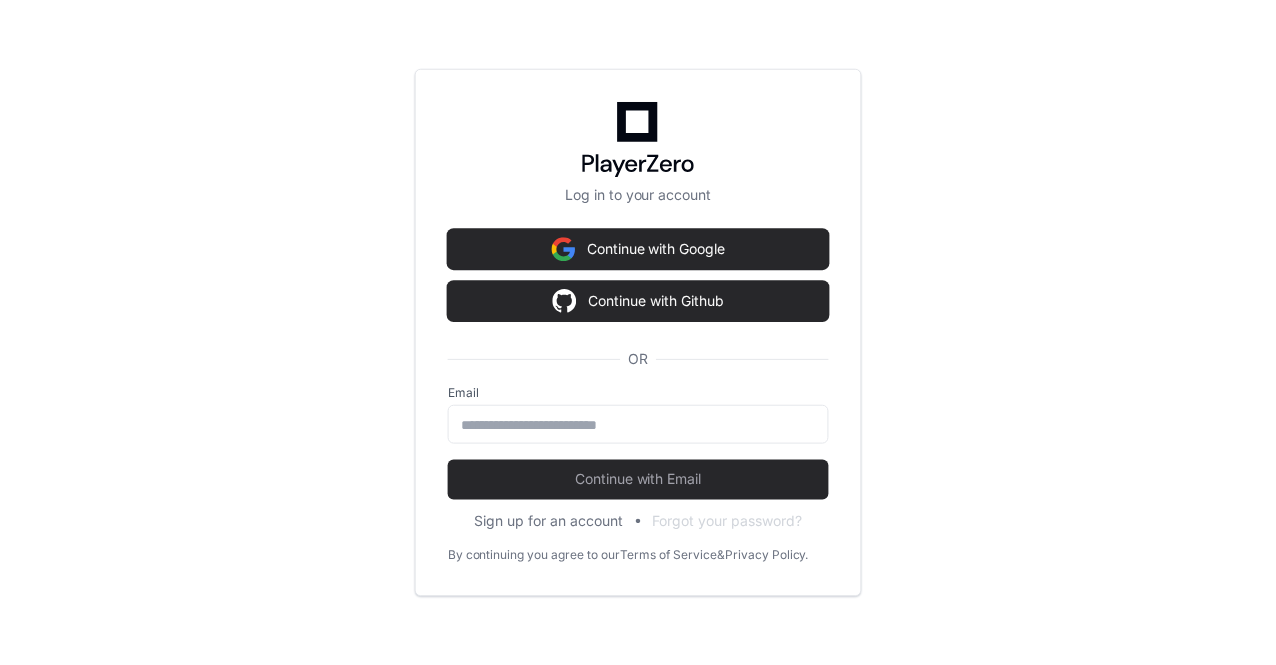 scroll, scrollTop: 0, scrollLeft: 0, axis: both 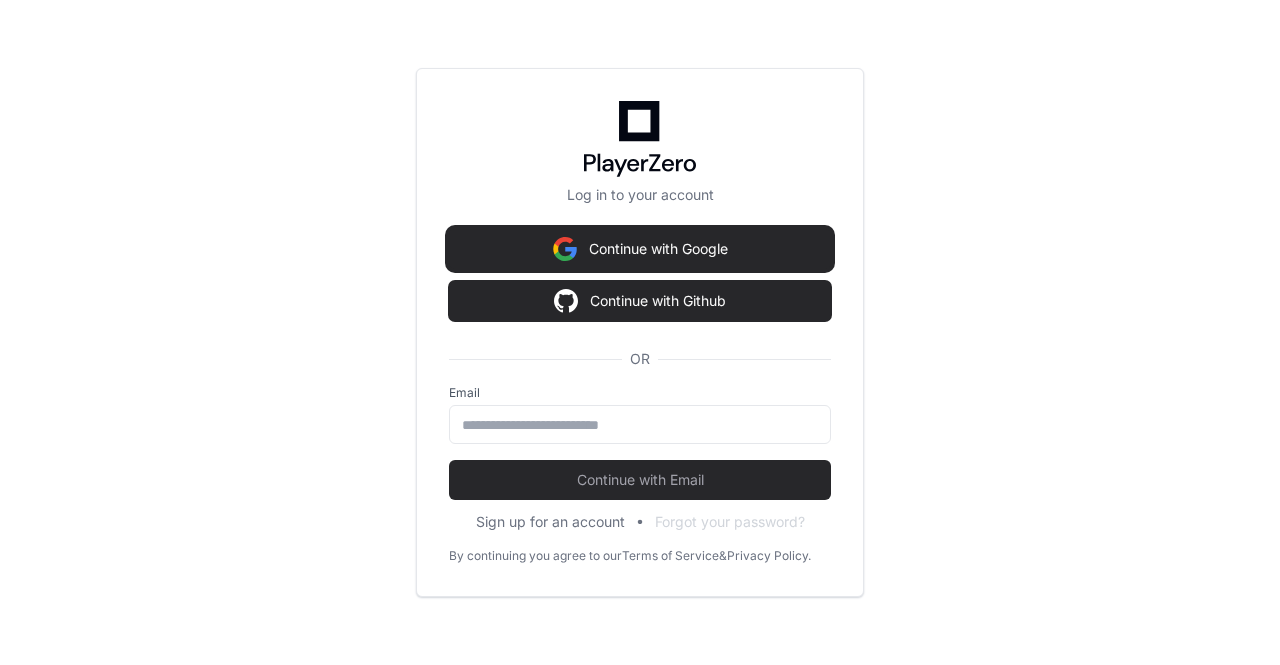 click on "Continue with Google" at bounding box center [640, 249] 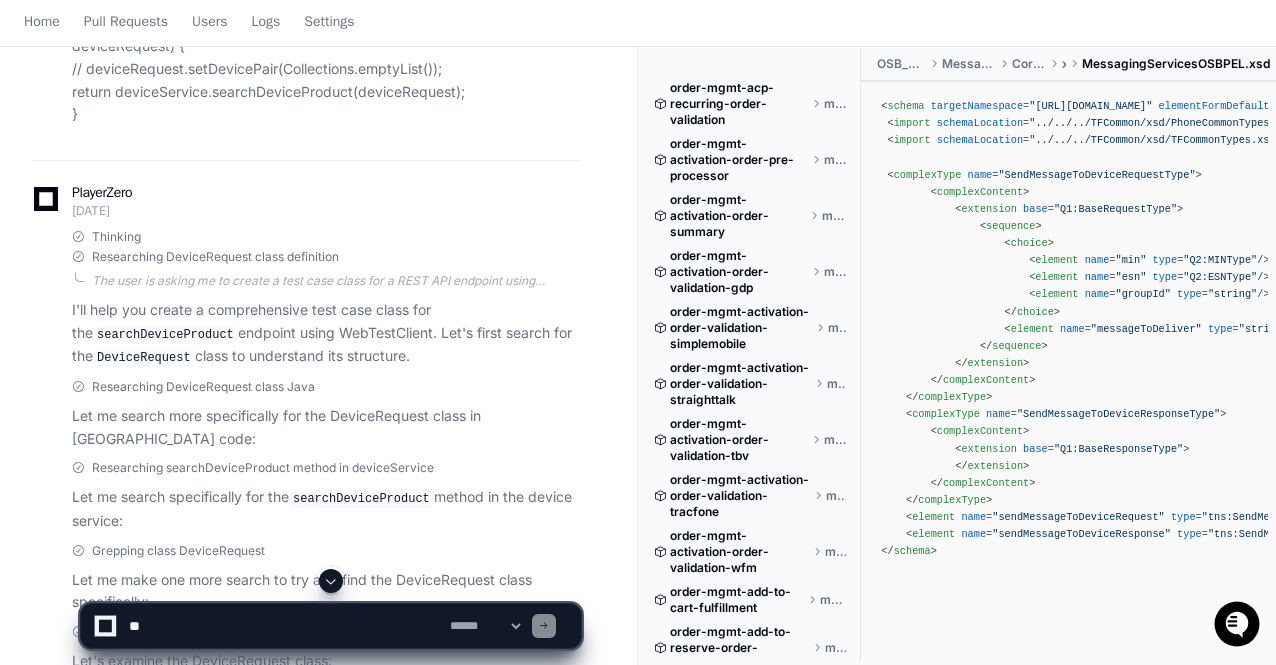 scroll, scrollTop: 0, scrollLeft: 0, axis: both 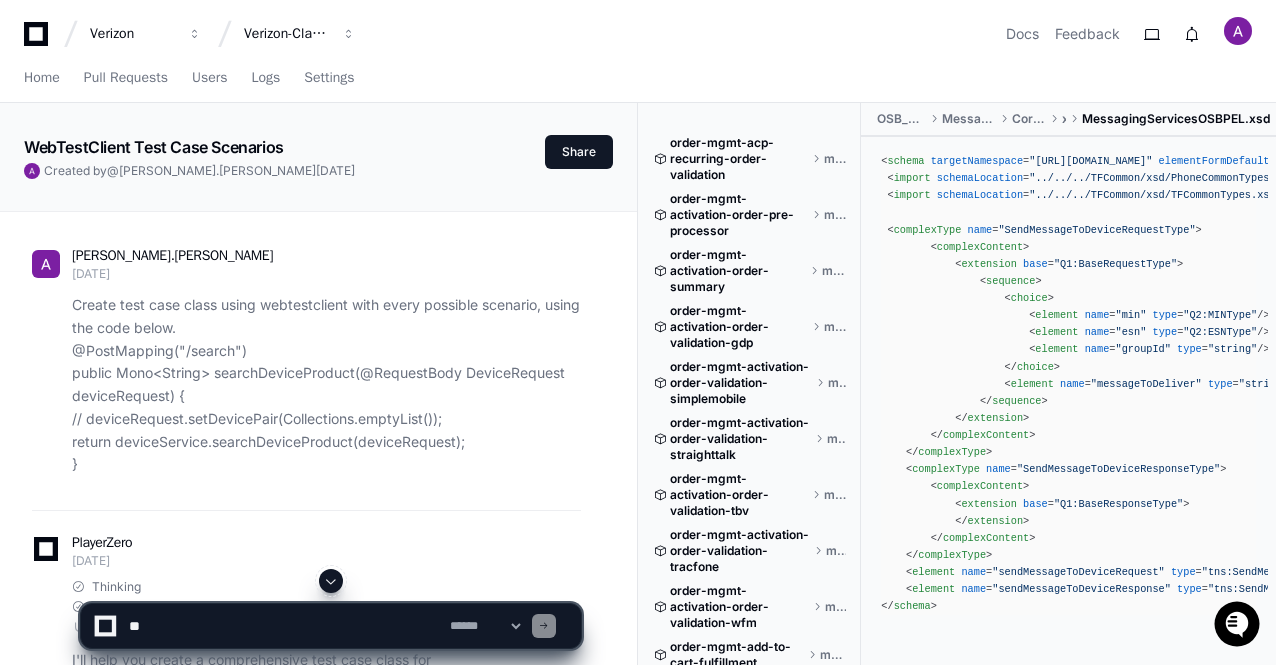 click 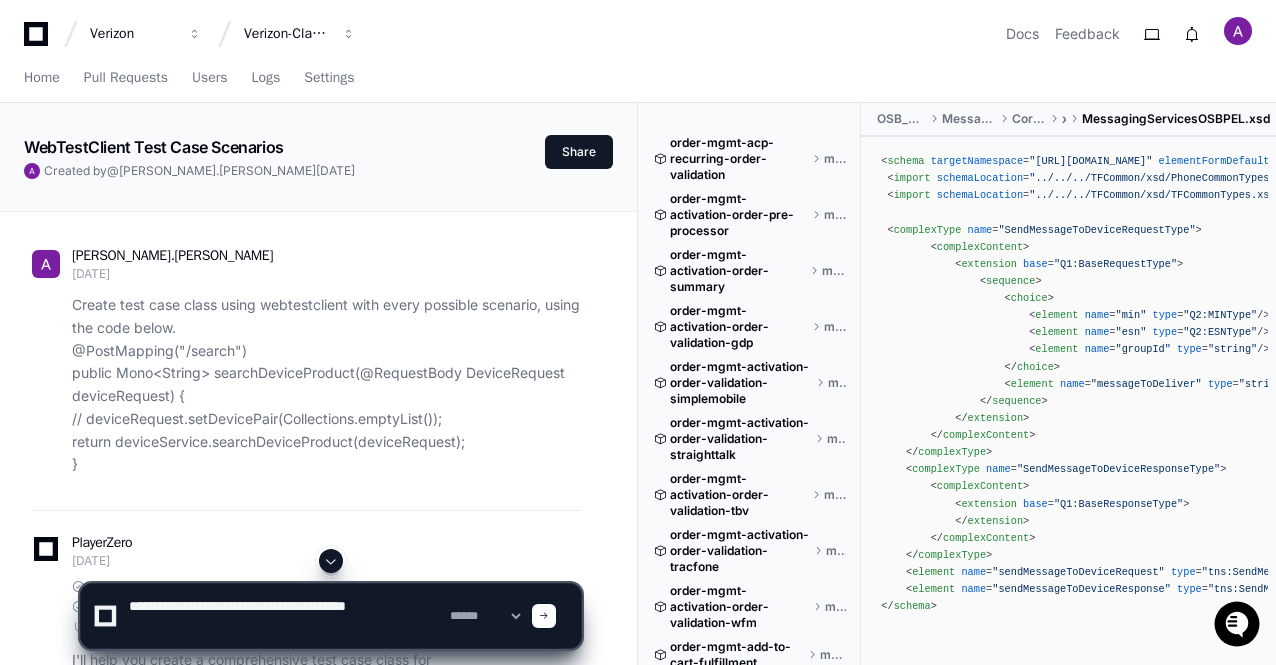 paste on "**********" 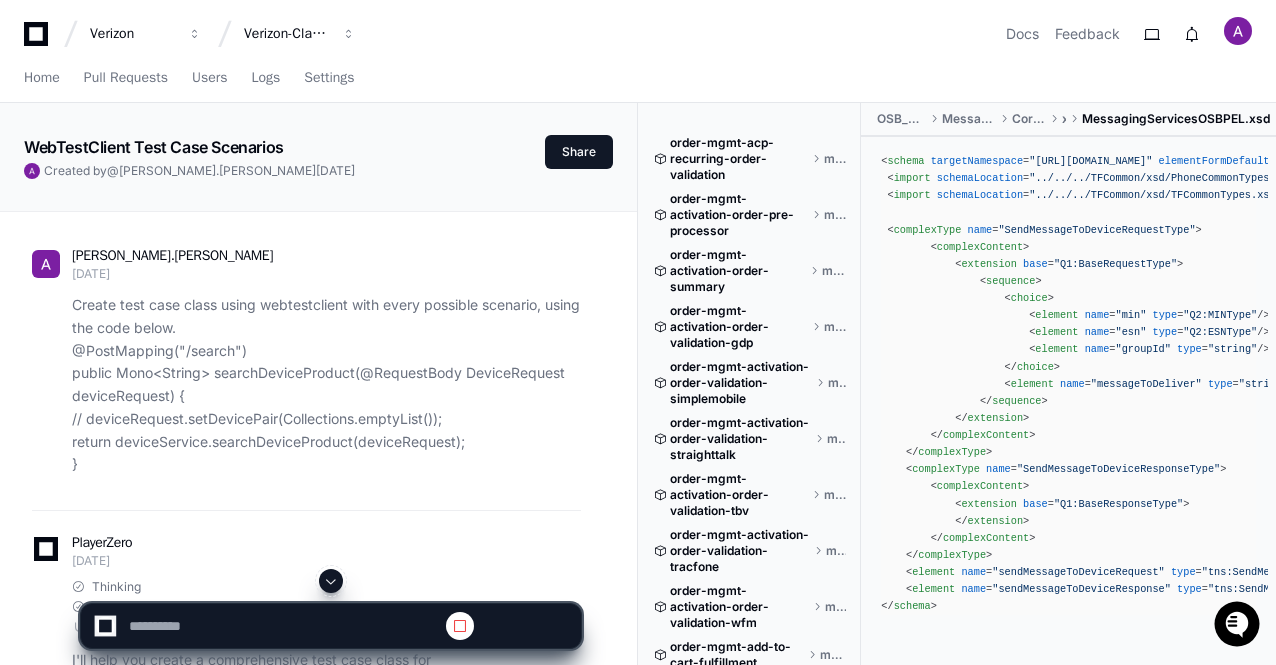 scroll, scrollTop: 0, scrollLeft: 0, axis: both 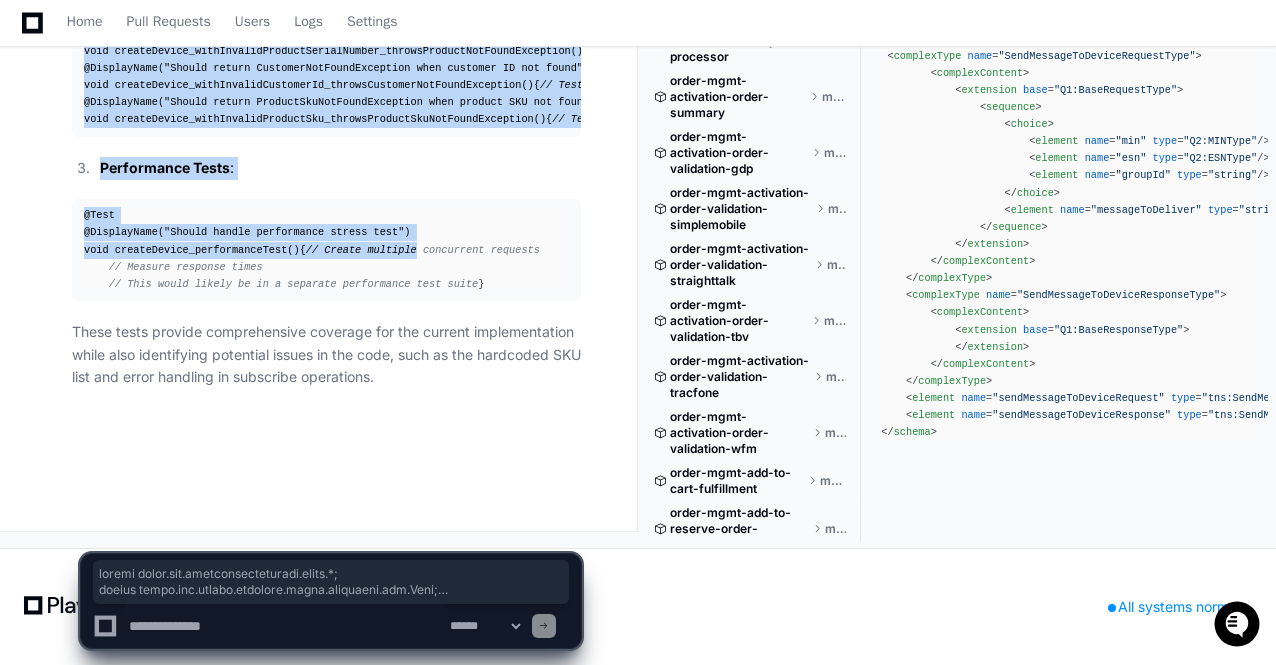 drag, startPoint x: 81, startPoint y: 164, endPoint x: 207, endPoint y: 241, distance: 147.66516 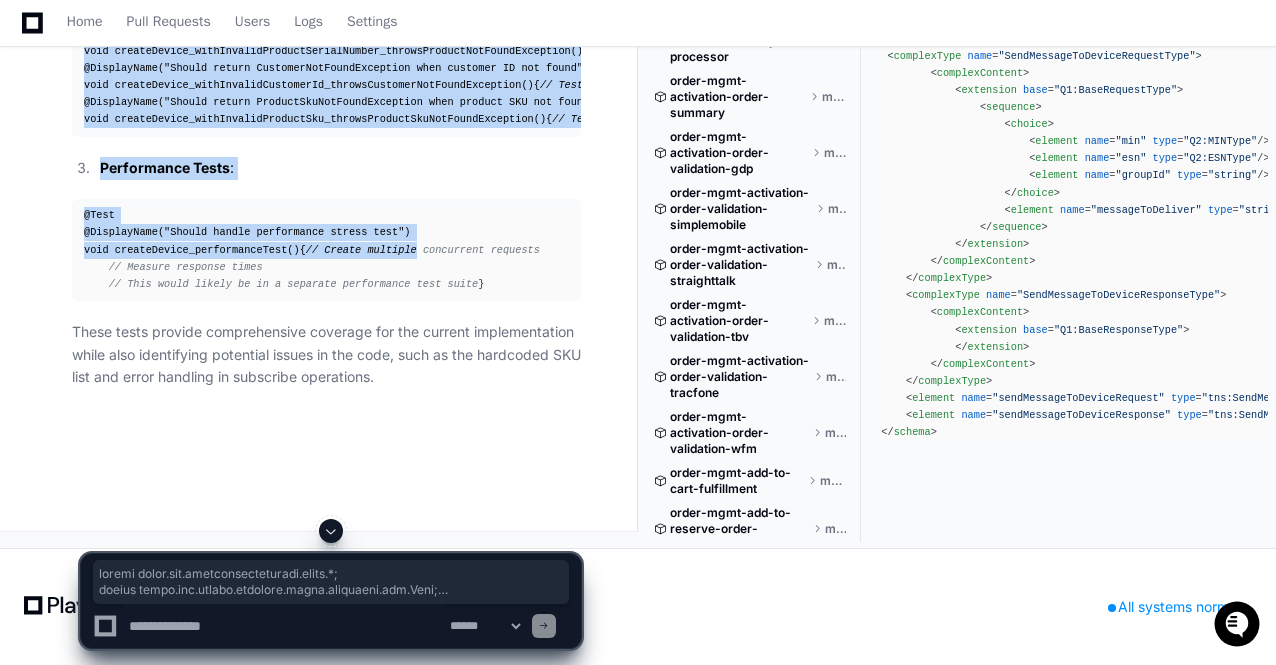 scroll, scrollTop: 26466, scrollLeft: 0, axis: vertical 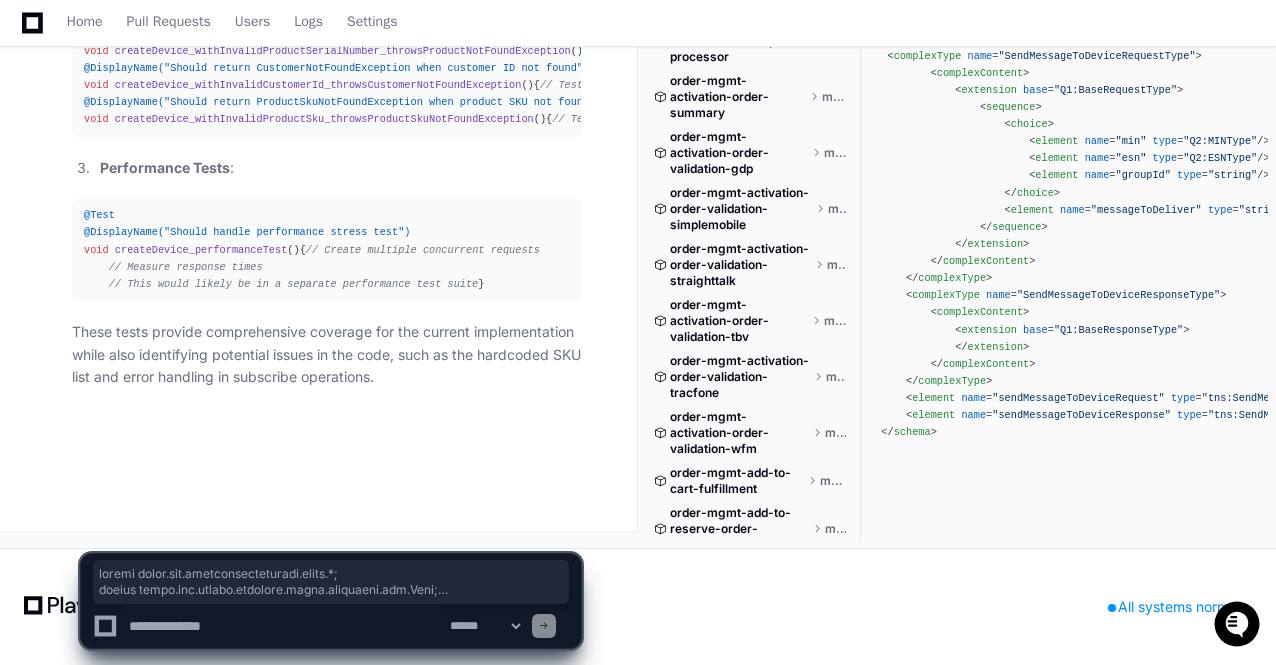 click 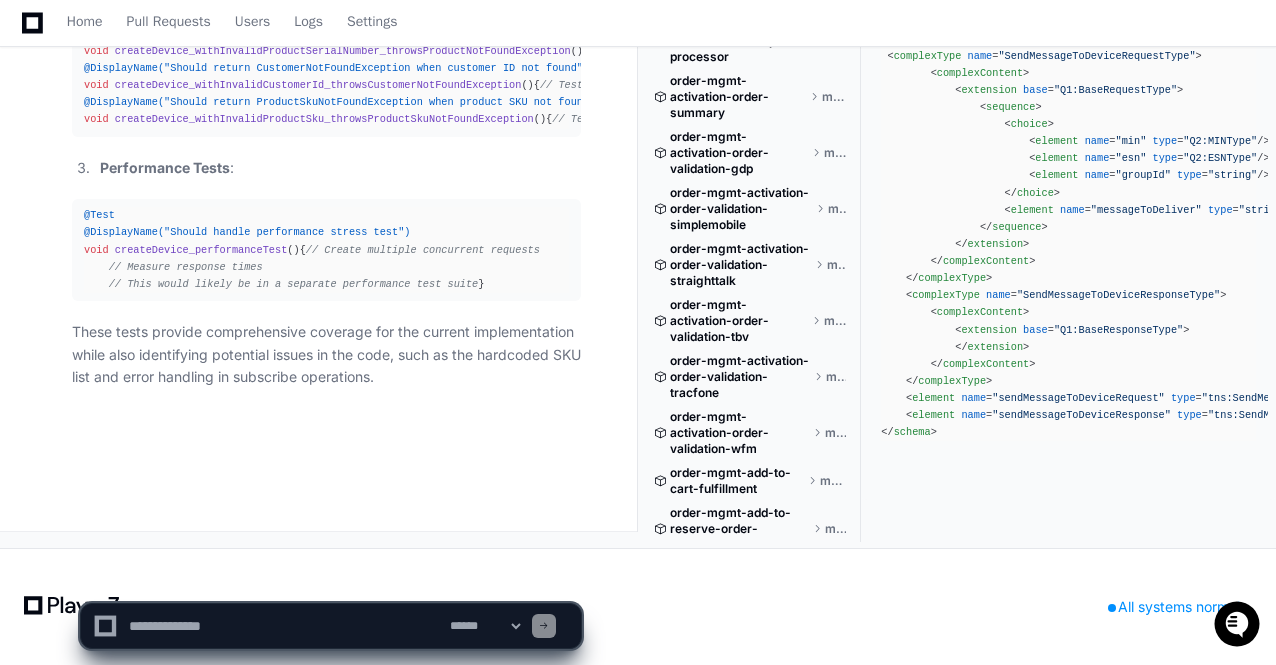 click 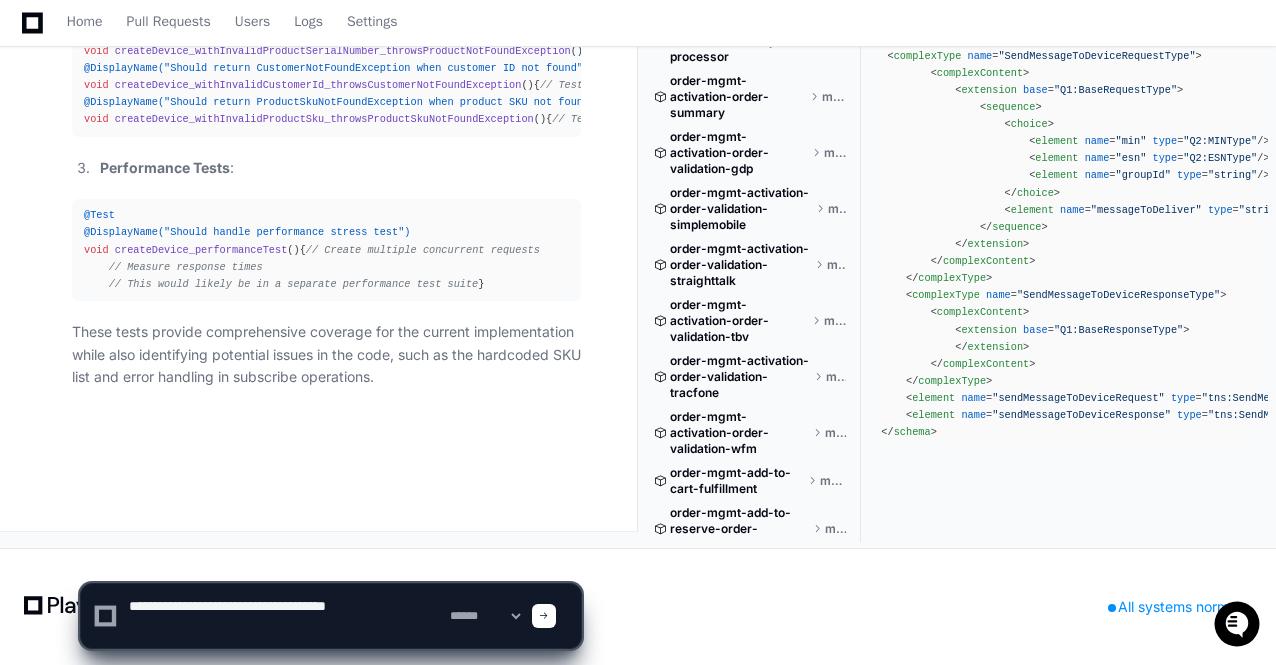 paste on "**********" 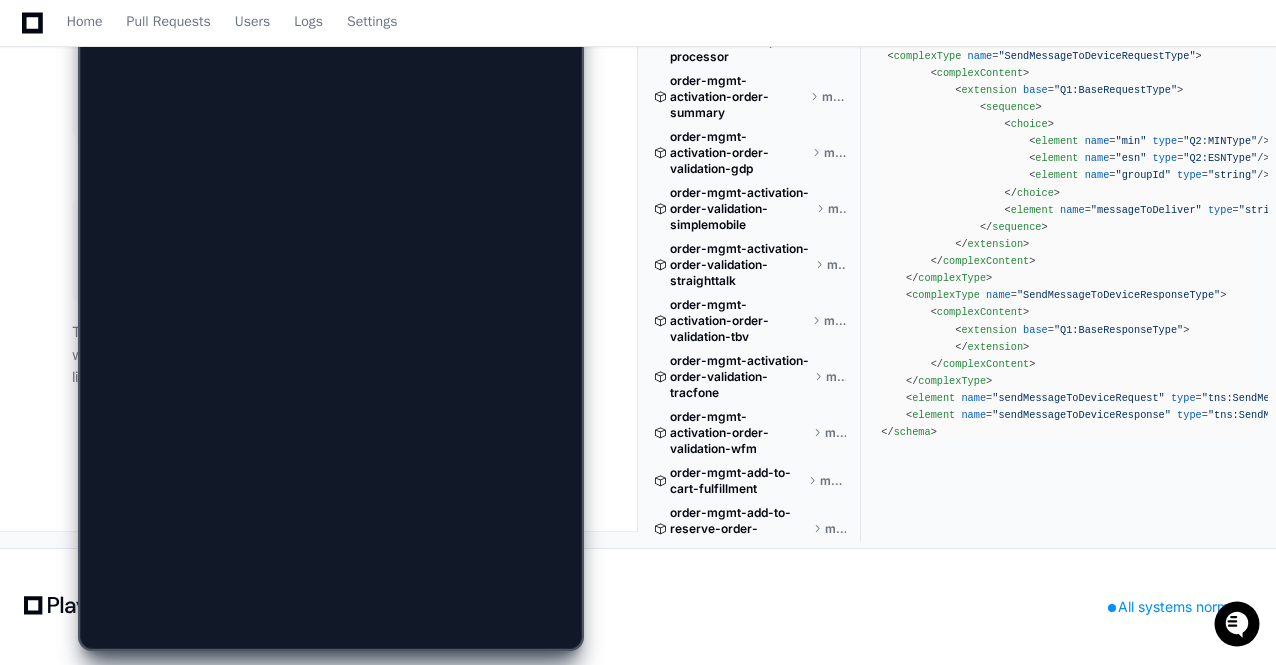 scroll, scrollTop: 0, scrollLeft: 0, axis: both 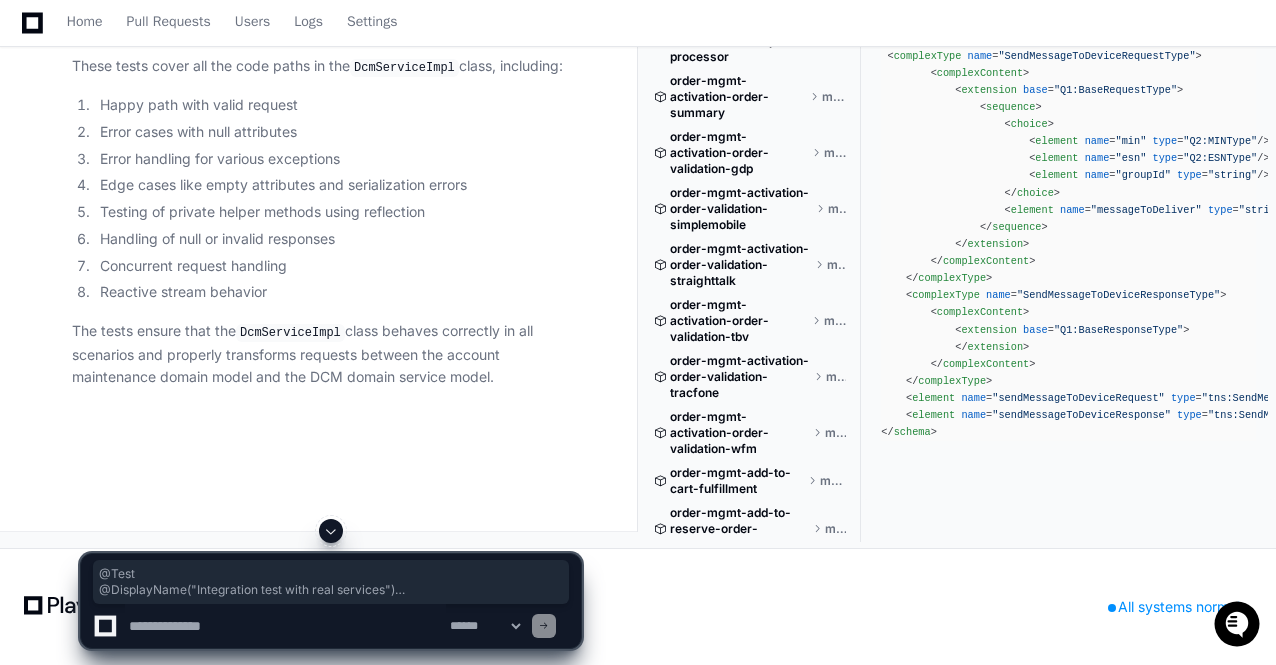 drag, startPoint x: 84, startPoint y: 242, endPoint x: 98, endPoint y: 325, distance: 84.17244 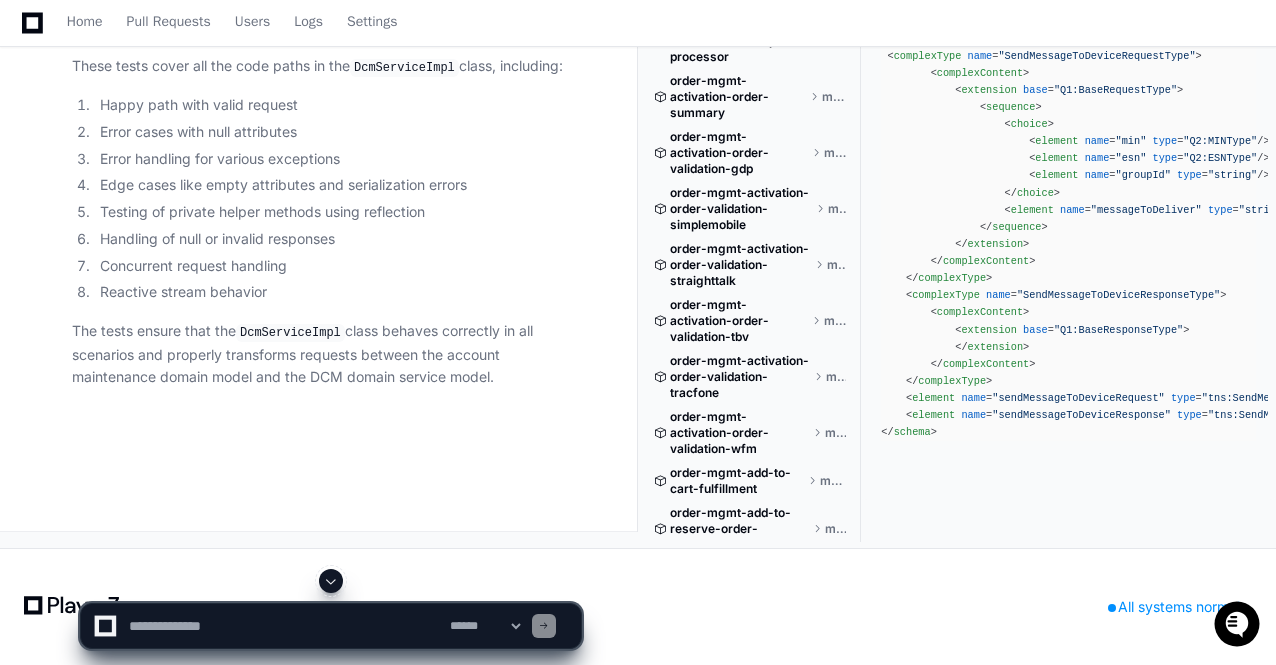 click on "@Test
@DisplayName("Integration test with real services")
void   createDevice_integrationTest ()  {
// This would be in a separate integration test class
// using the actual service implementations
}" 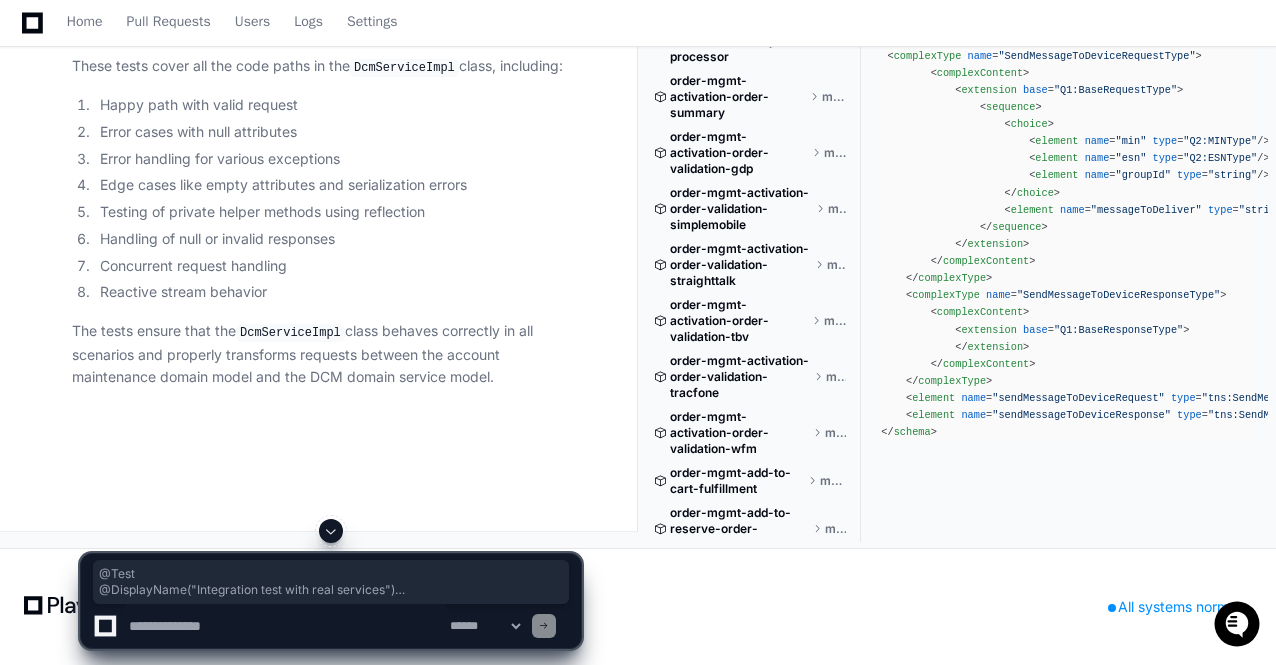 drag, startPoint x: 99, startPoint y: 322, endPoint x: 78, endPoint y: 241, distance: 83.677956 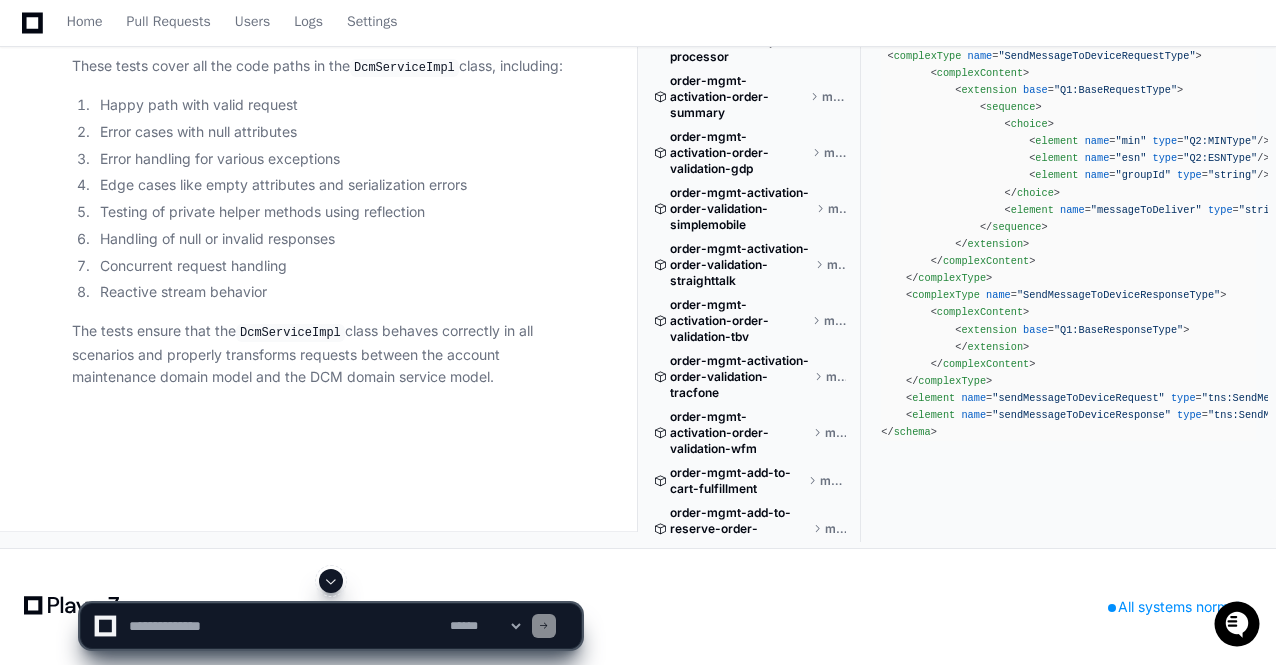 click on "@Test
@DisplayName("Integration test with real services")
void   createDevice_integrationTest ()  {
// This would be in a separate integration test class
// using the actual service implementations
}" 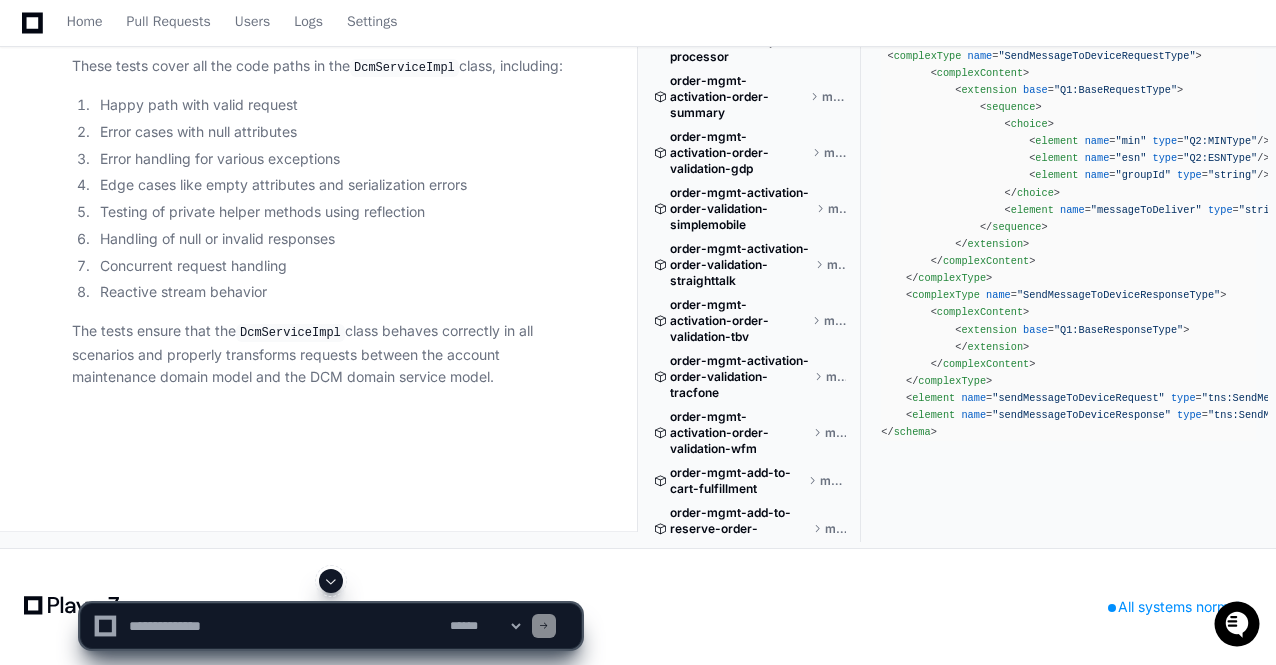 scroll, scrollTop: 30109, scrollLeft: 0, axis: vertical 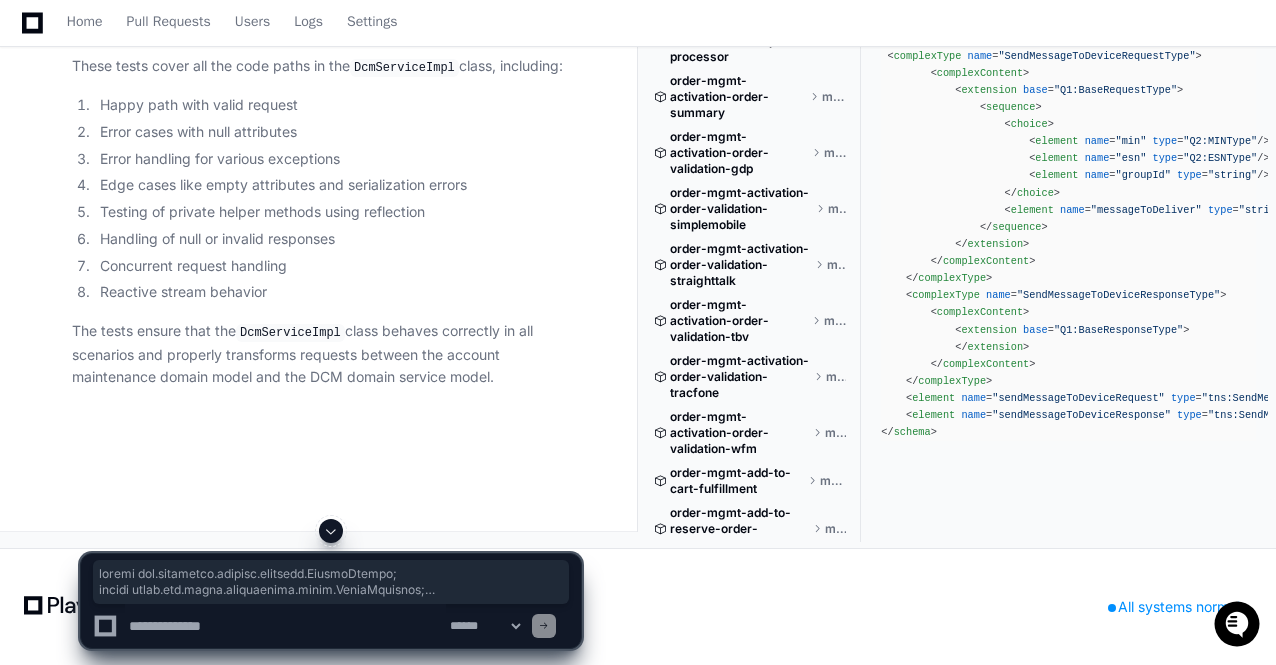drag, startPoint x: 82, startPoint y: 164, endPoint x: 172, endPoint y: 115, distance: 102.47439 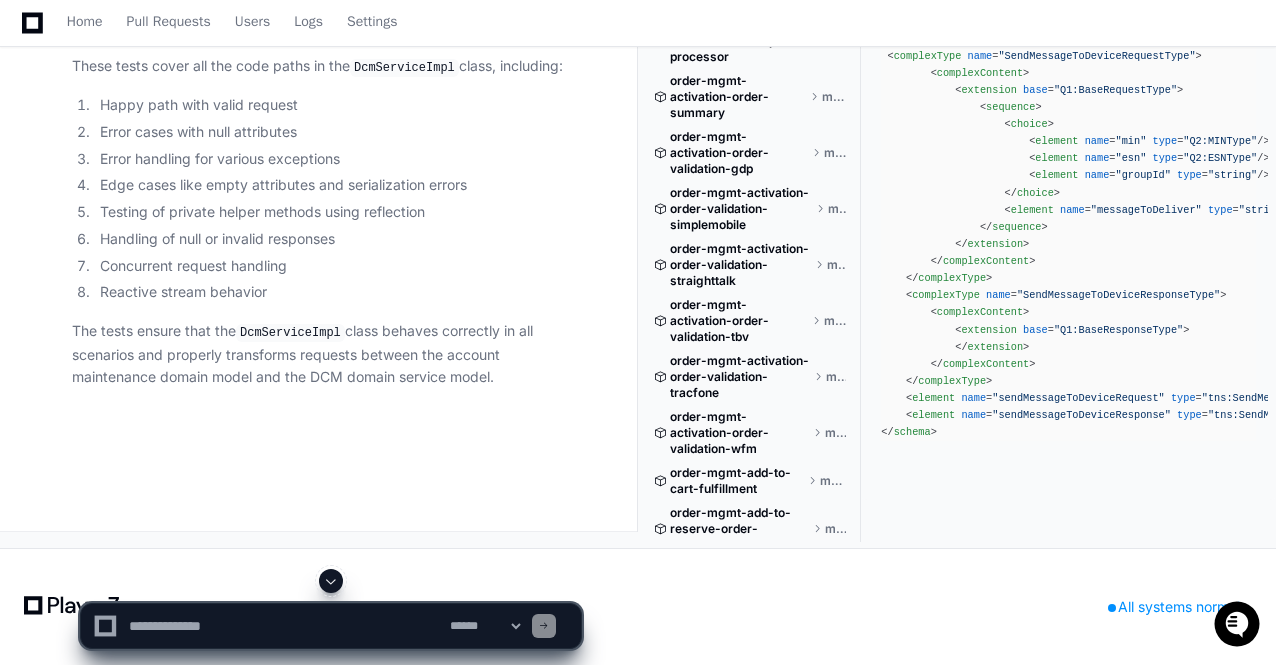 scroll, scrollTop: 37668, scrollLeft: 0, axis: vertical 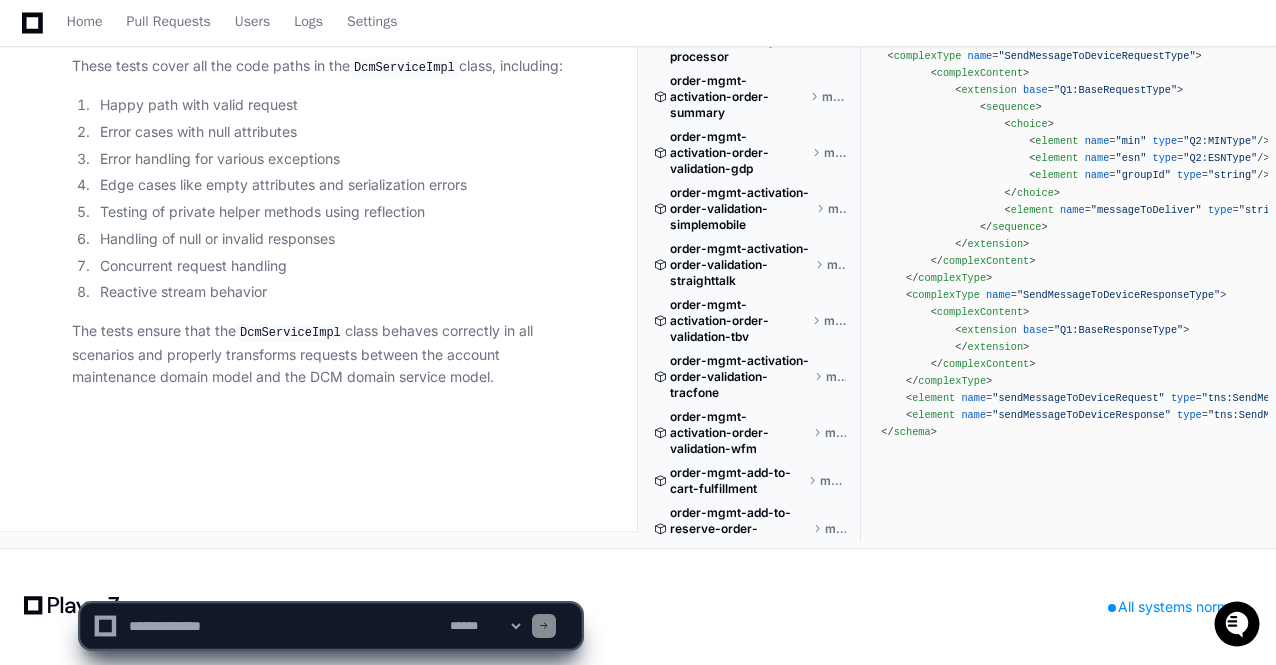click 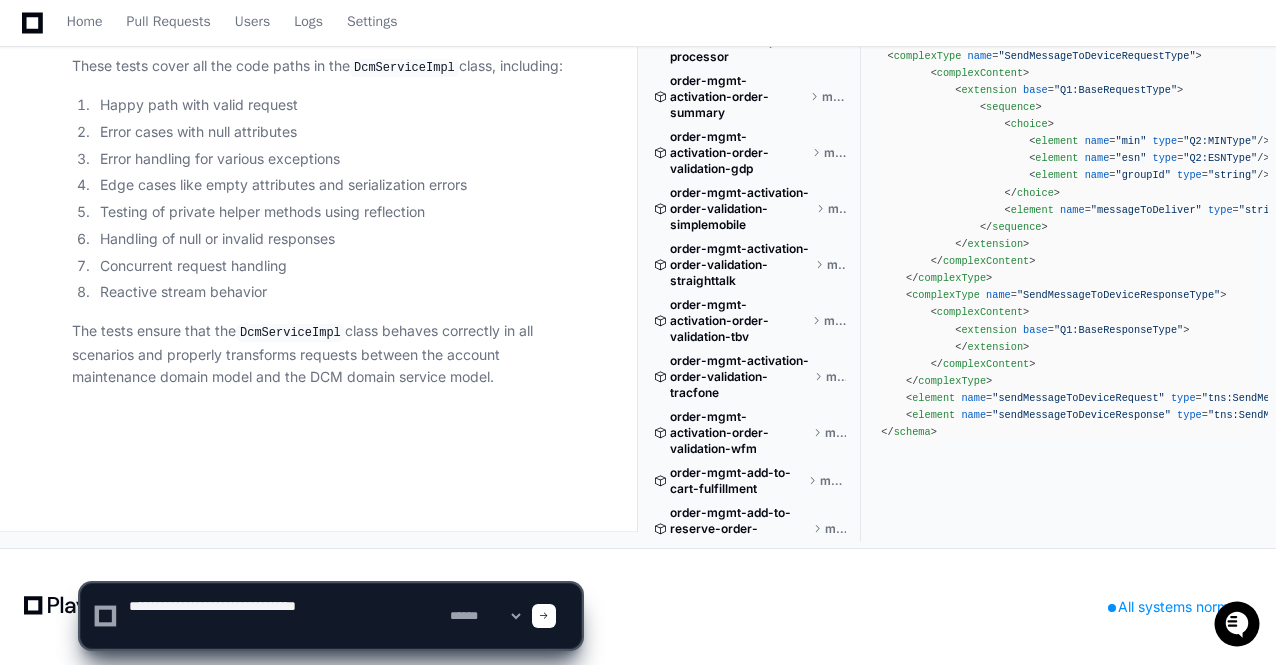 paste on "**********" 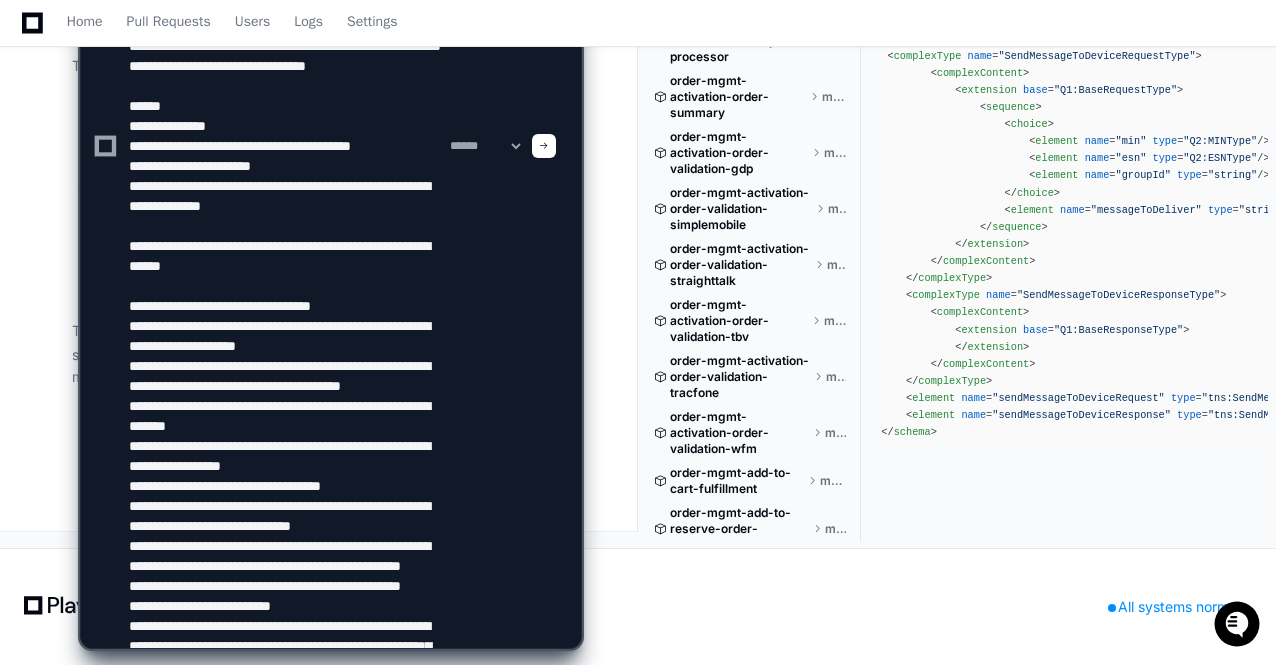 scroll, scrollTop: 566, scrollLeft: 0, axis: vertical 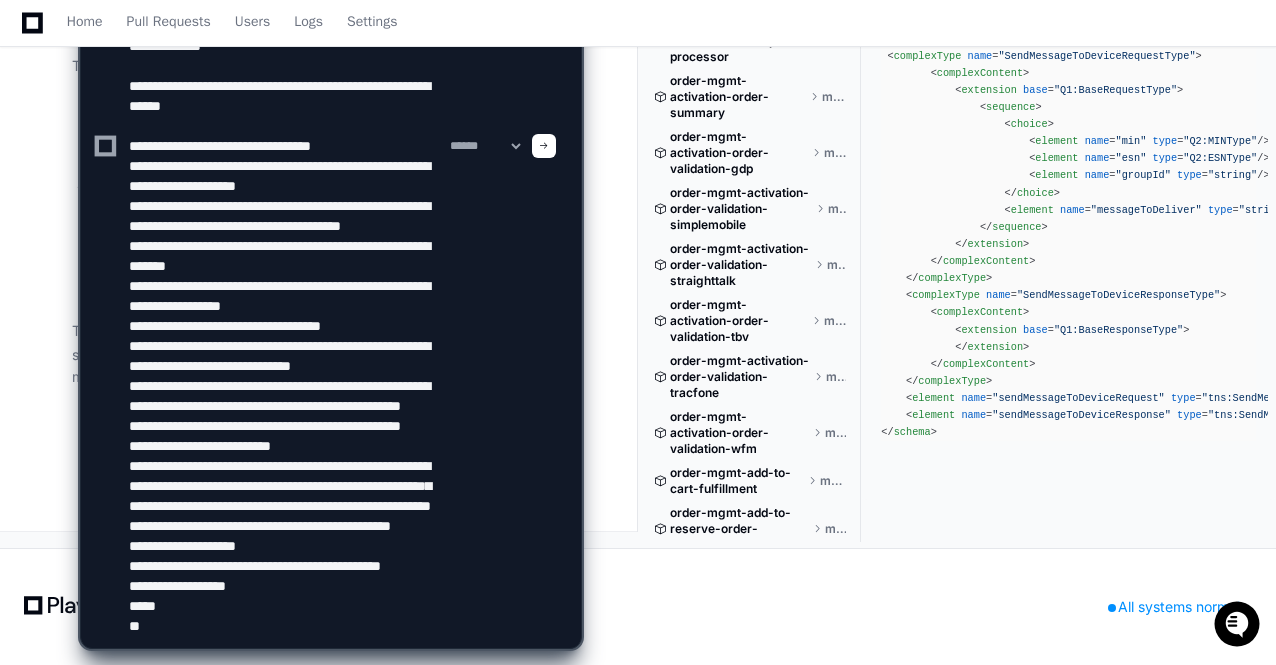 type 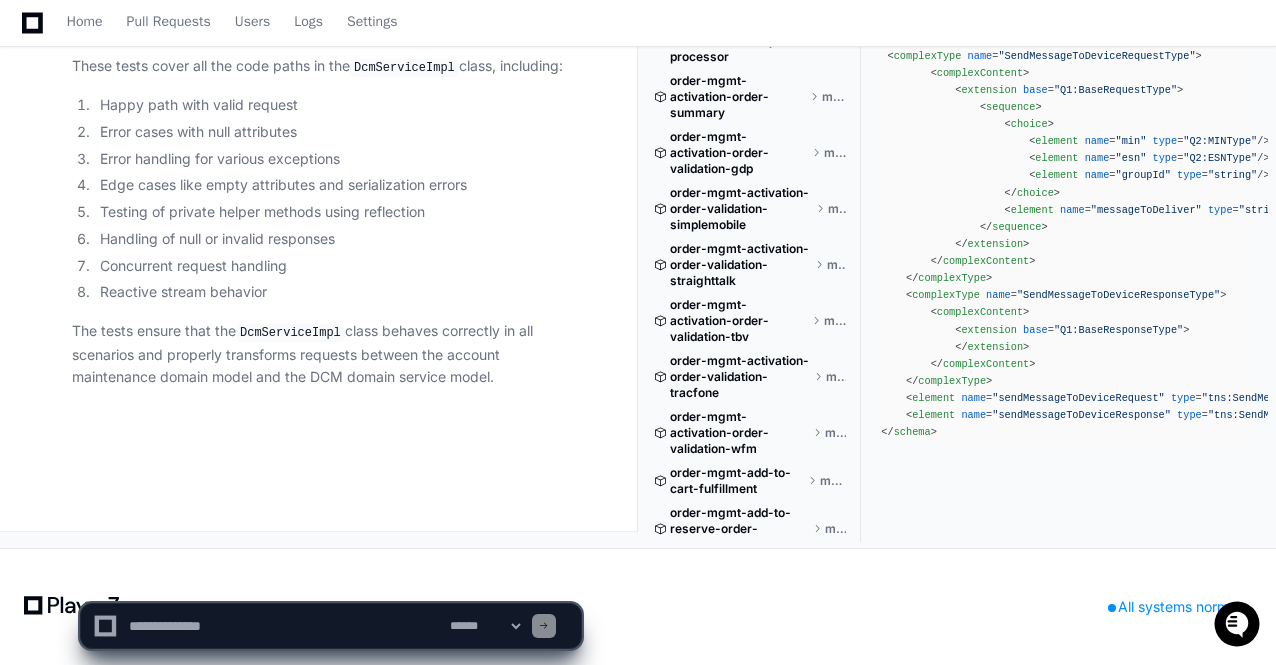 scroll, scrollTop: 0, scrollLeft: 0, axis: both 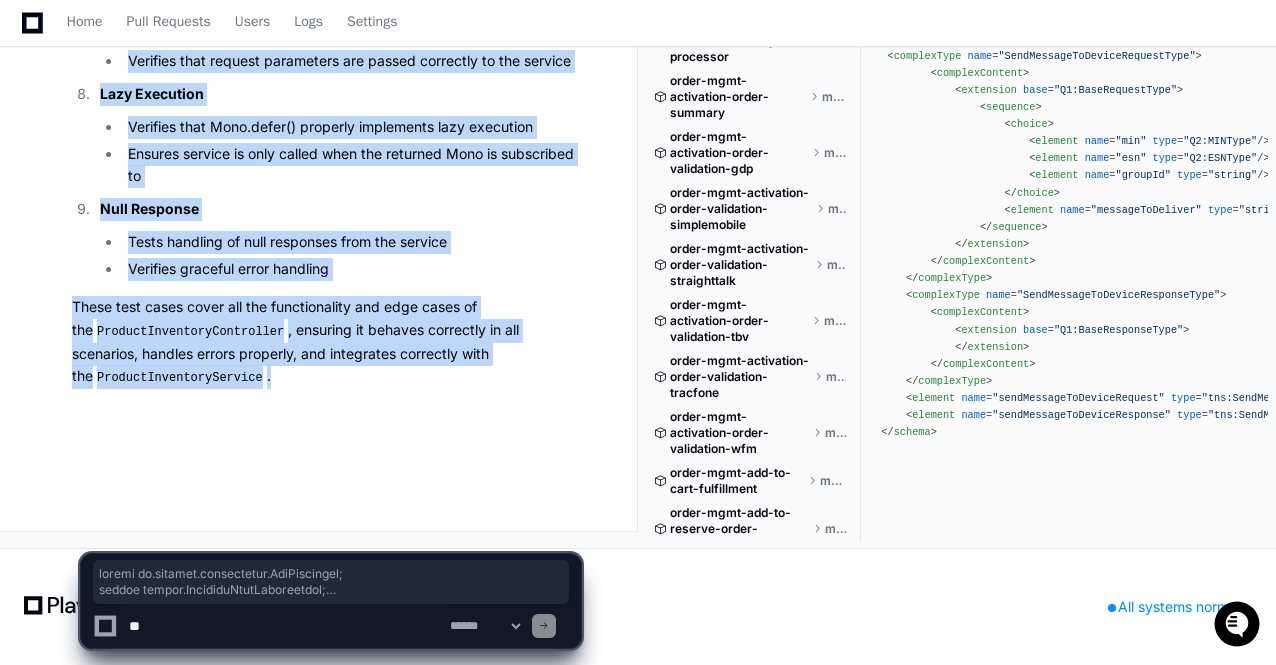 drag, startPoint x: 71, startPoint y: 170, endPoint x: 234, endPoint y: 456, distance: 329.1884 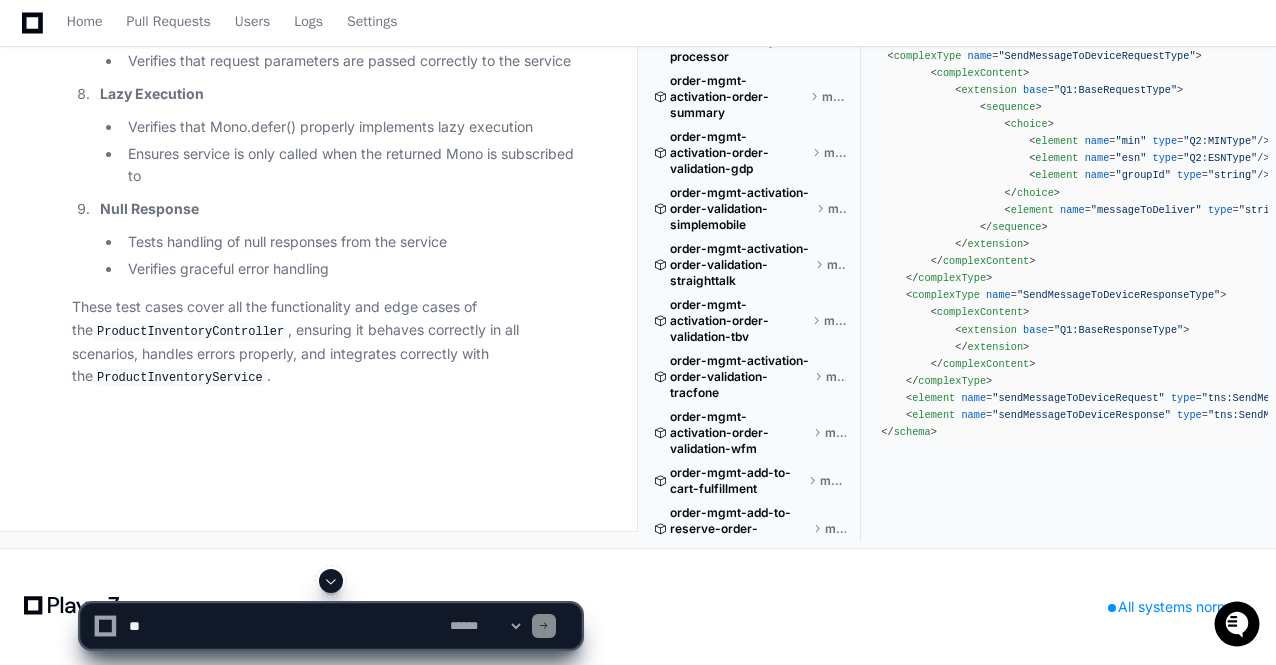scroll, scrollTop: 39162, scrollLeft: 0, axis: vertical 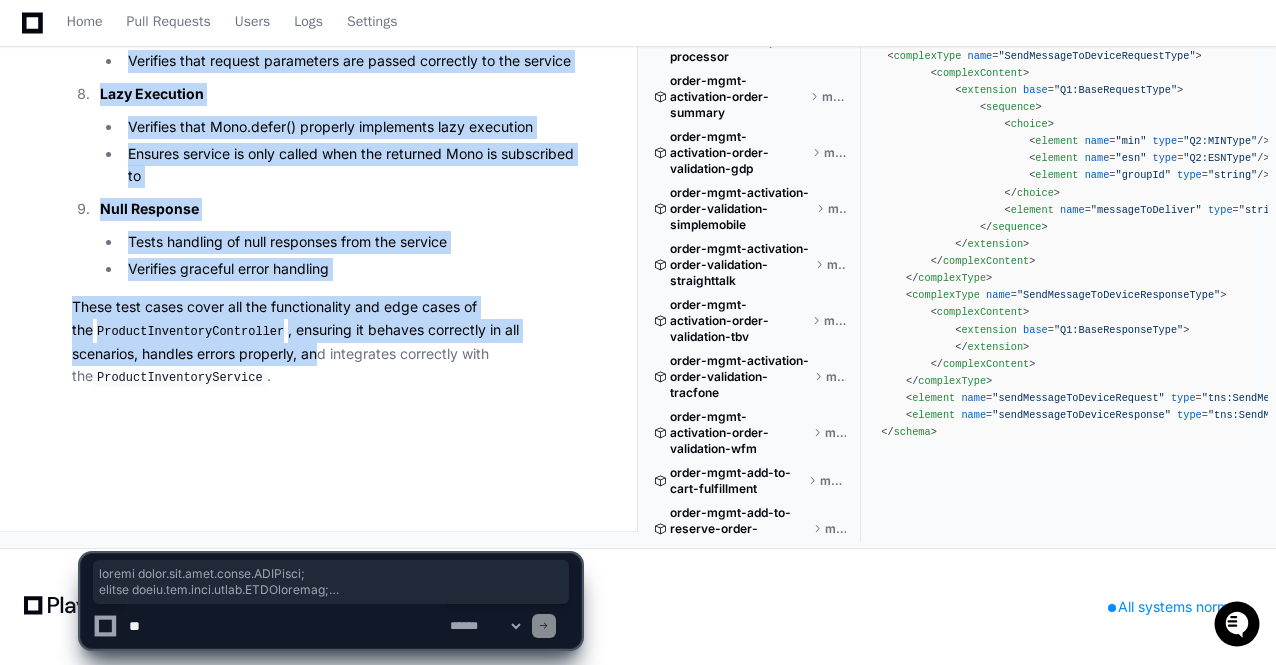 drag, startPoint x: 79, startPoint y: 205, endPoint x: 253, endPoint y: 349, distance: 225.85837 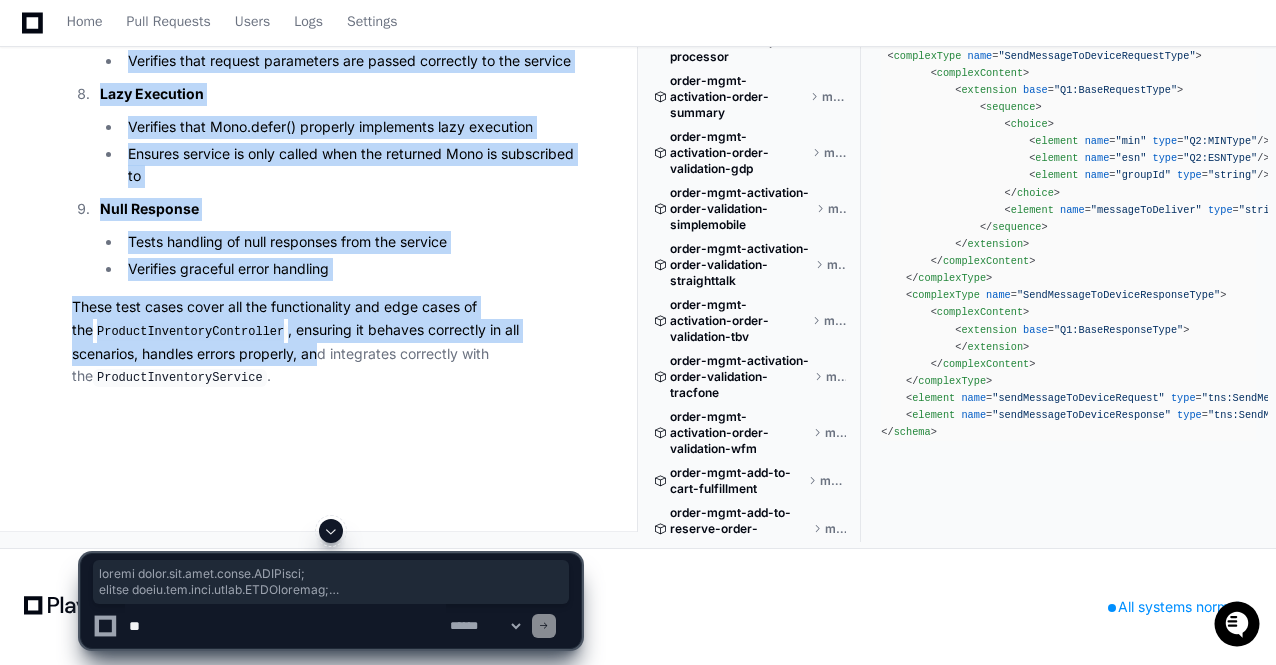 scroll, scrollTop: 43562, scrollLeft: 0, axis: vertical 